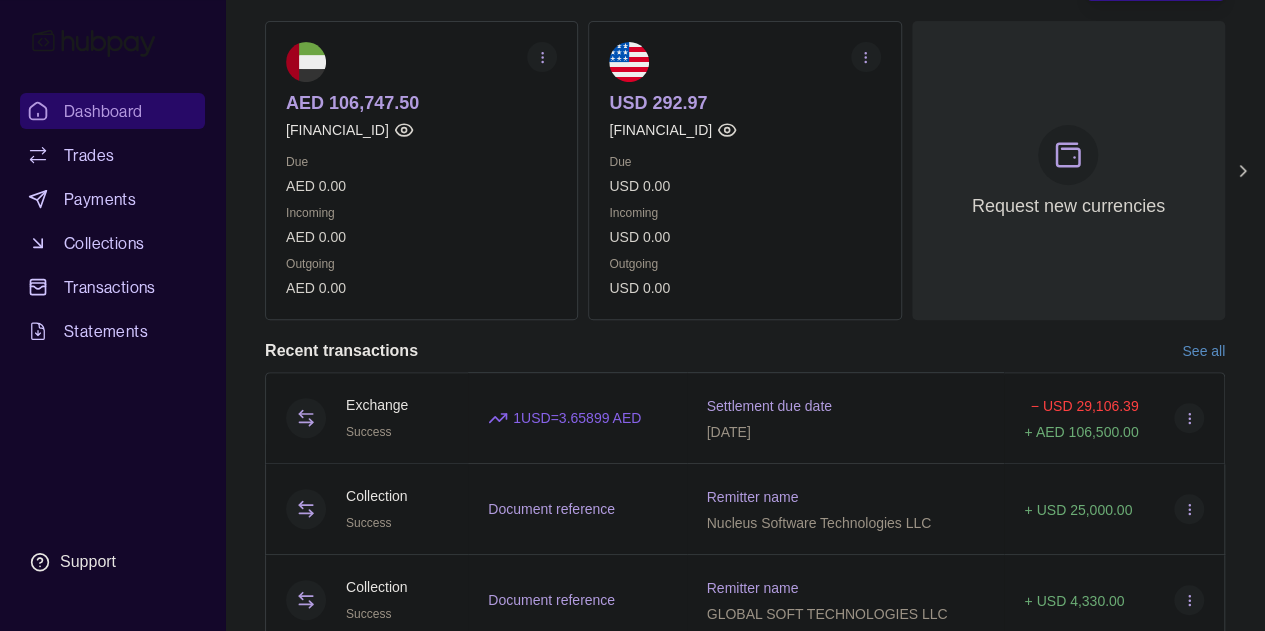scroll, scrollTop: 0, scrollLeft: 0, axis: both 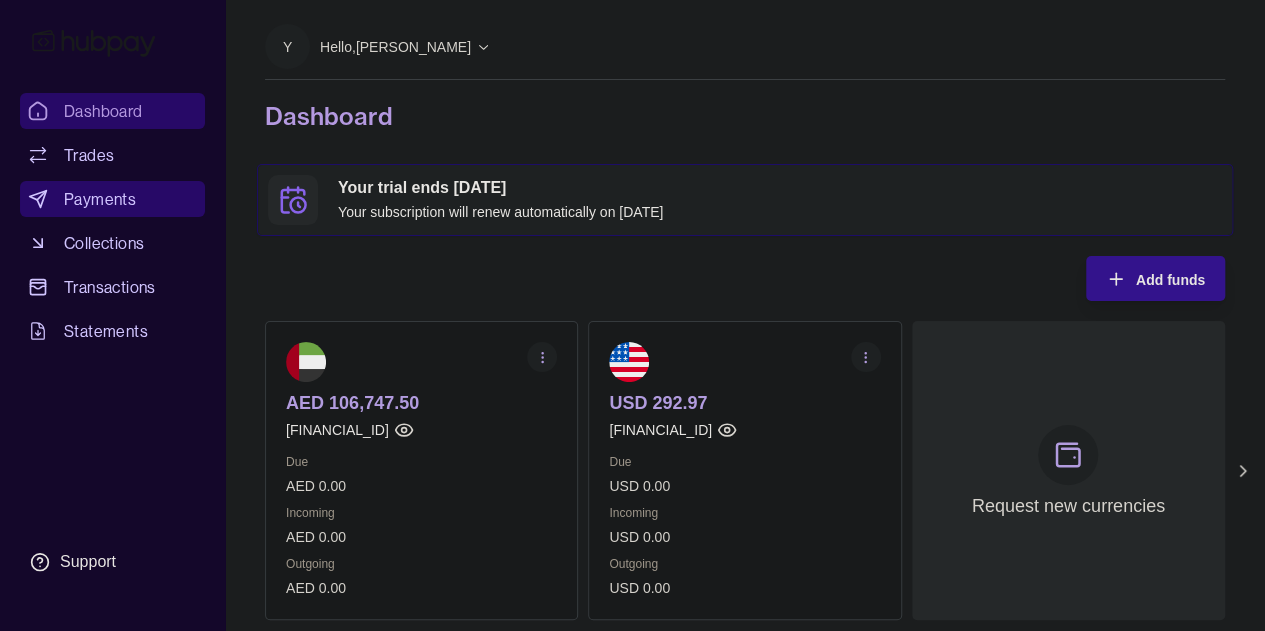 click on "Payments" at bounding box center (100, 199) 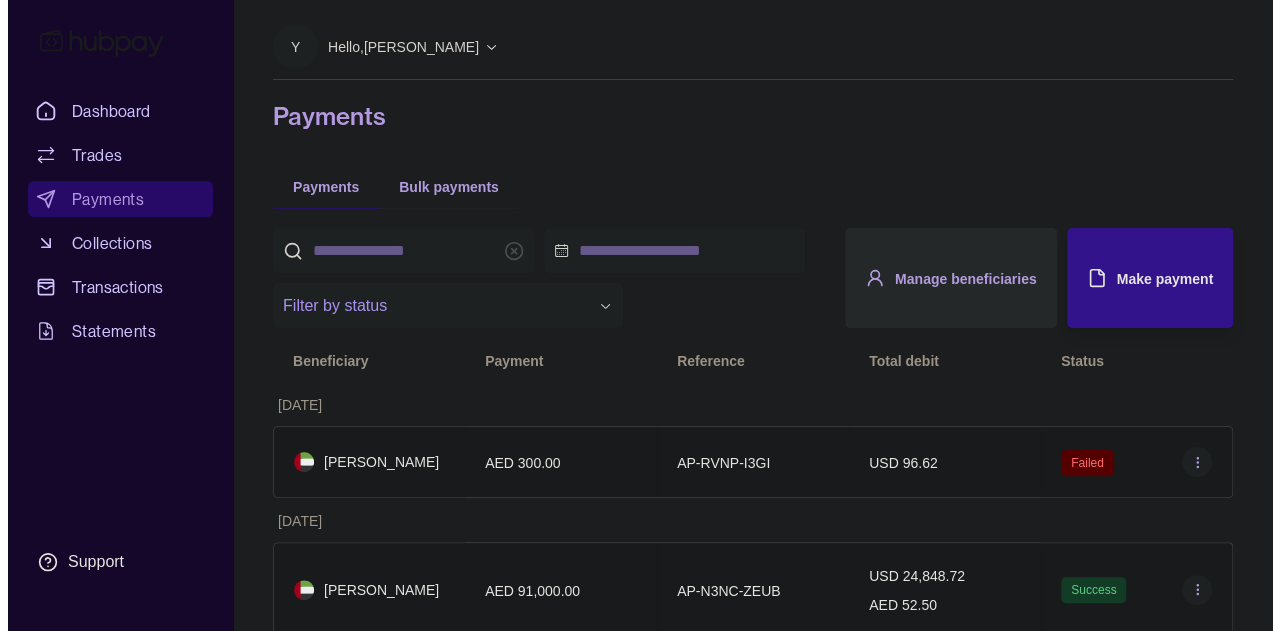 scroll, scrollTop: 24, scrollLeft: 0, axis: vertical 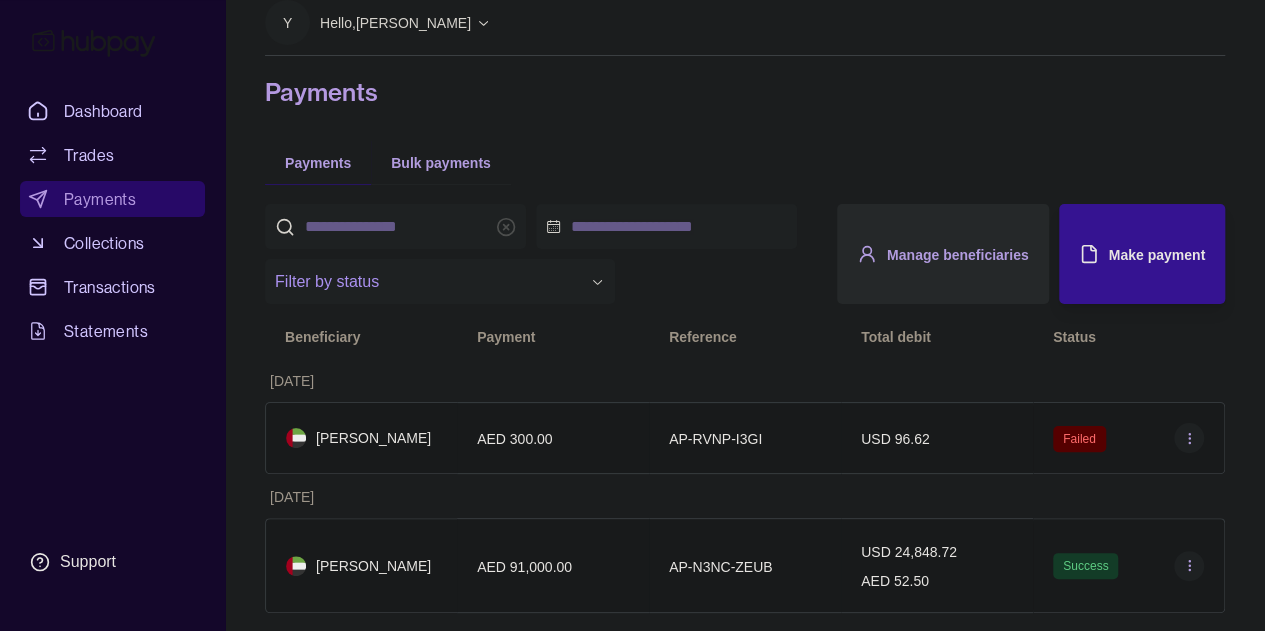 click on "Make payment" at bounding box center [1157, 255] 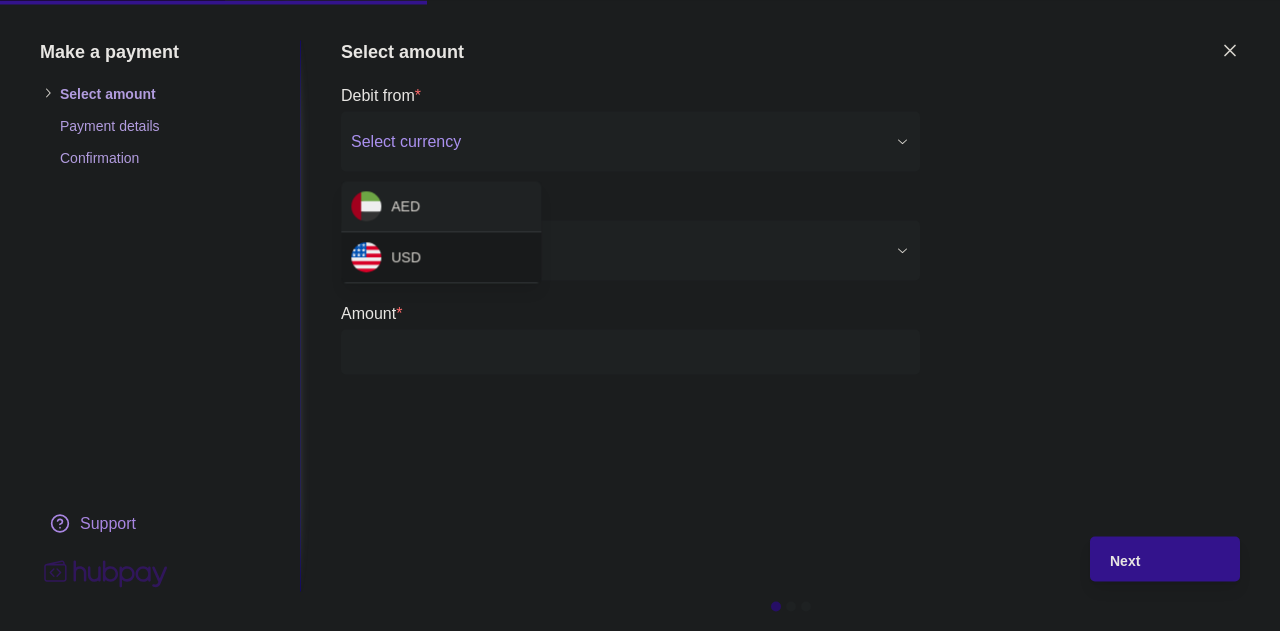 click on "**********" at bounding box center (640, 304) 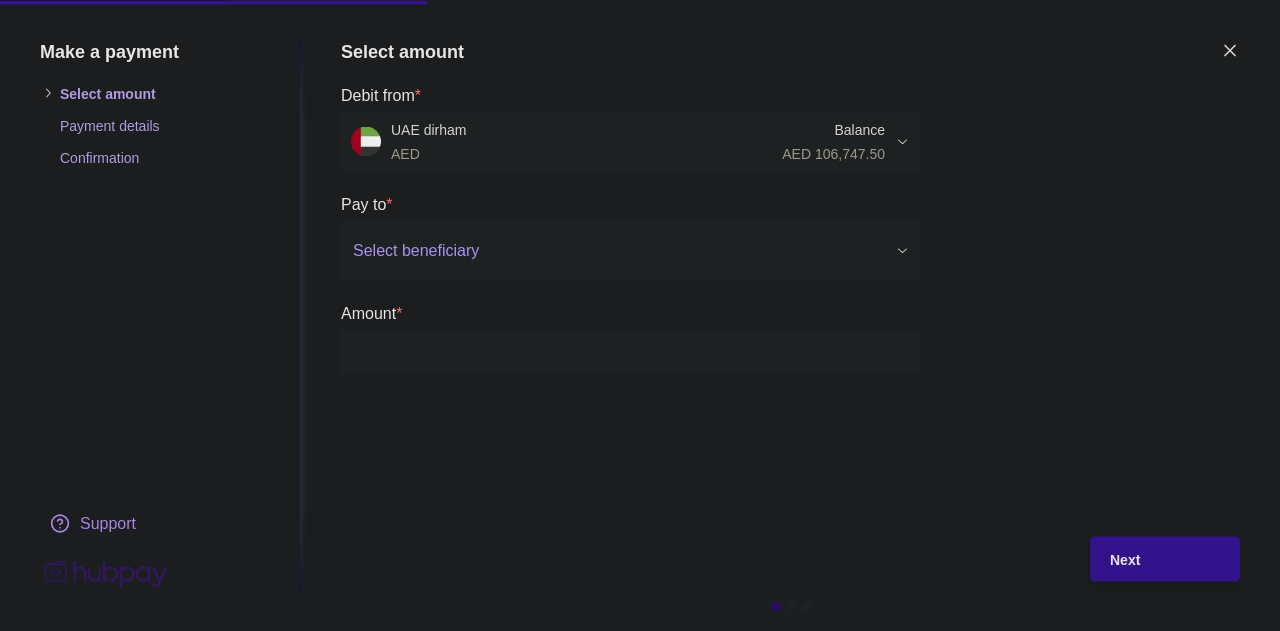 click on "Select beneficiary" at bounding box center [613, 250] 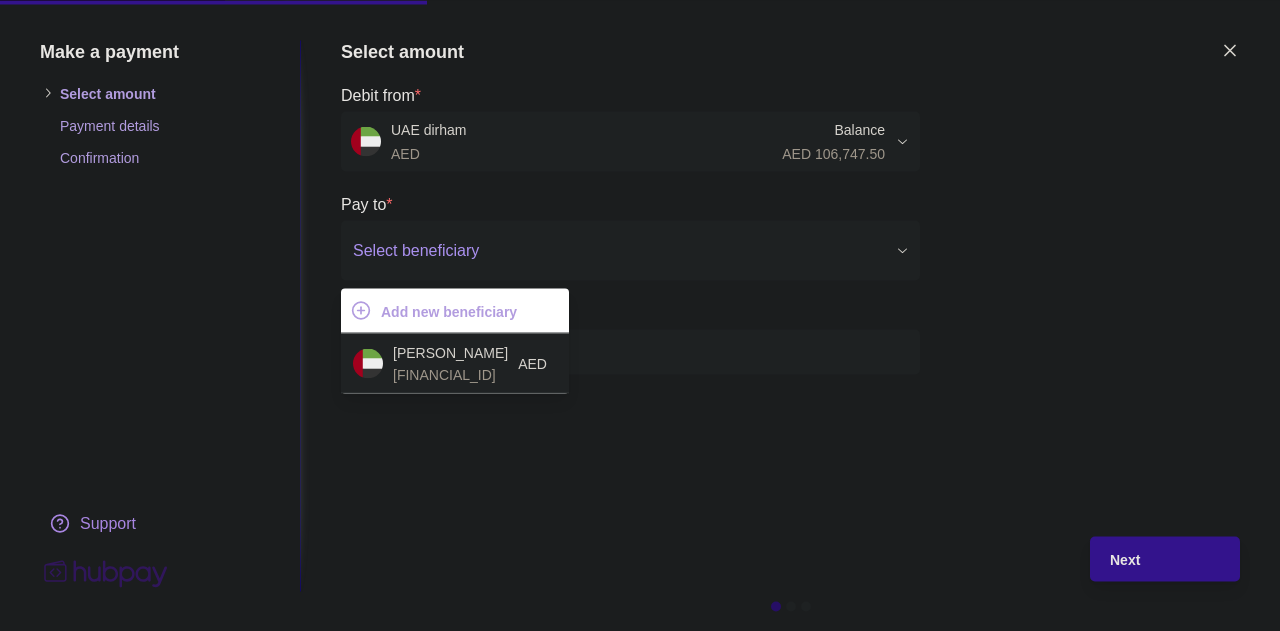 click on "[FINANCIAL_ID]" at bounding box center (450, 374) 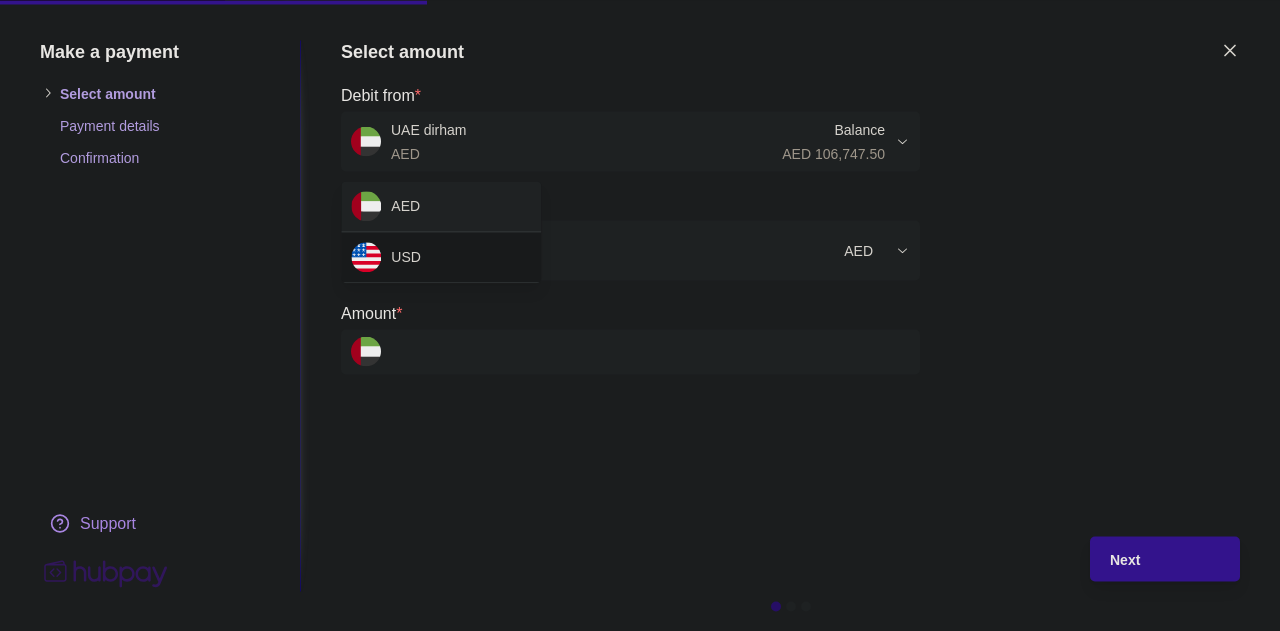click on "**********" at bounding box center (640, 304) 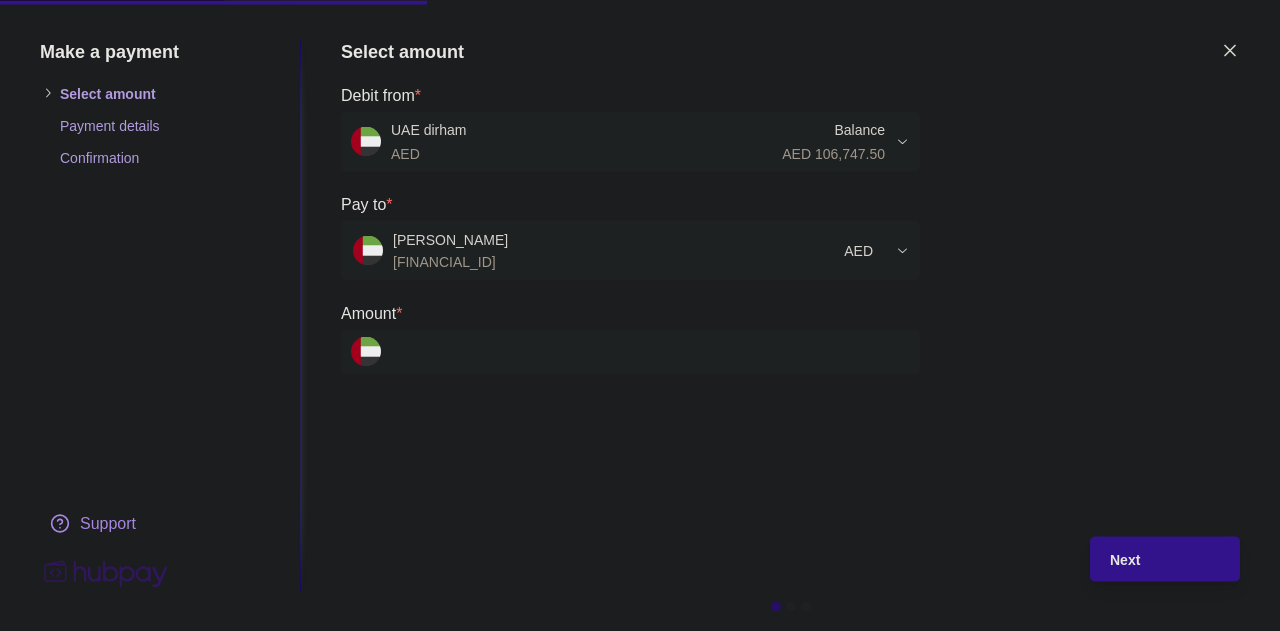 click on "Amount  *" at bounding box center [650, 351] 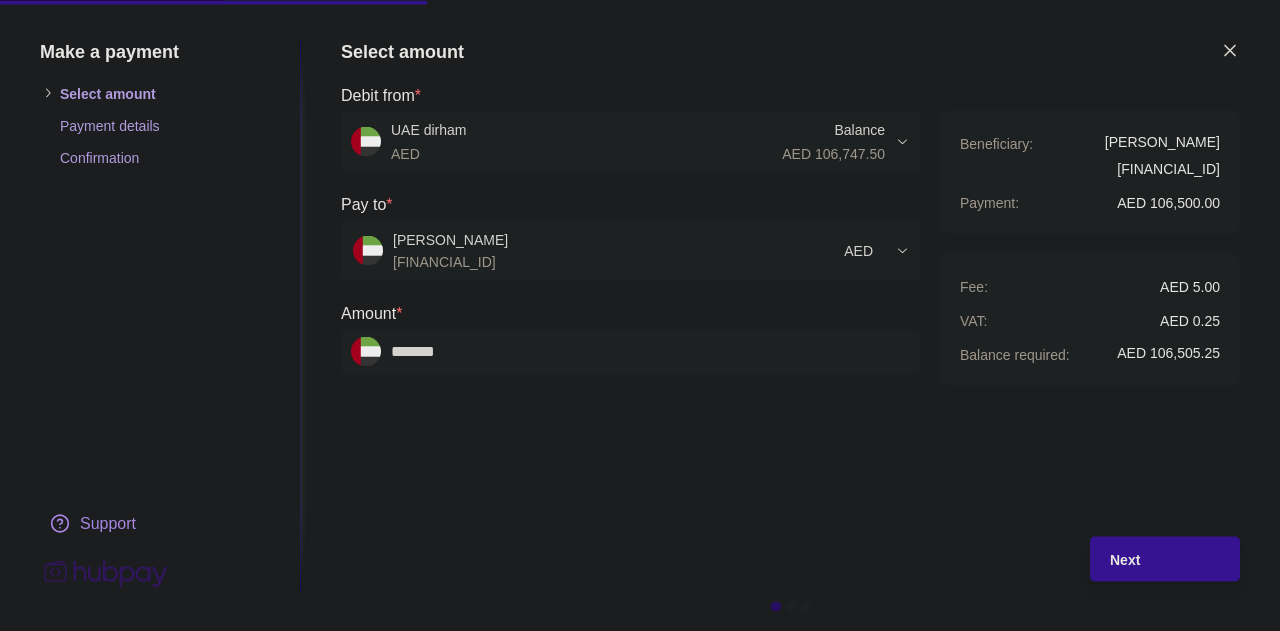 type on "*******" 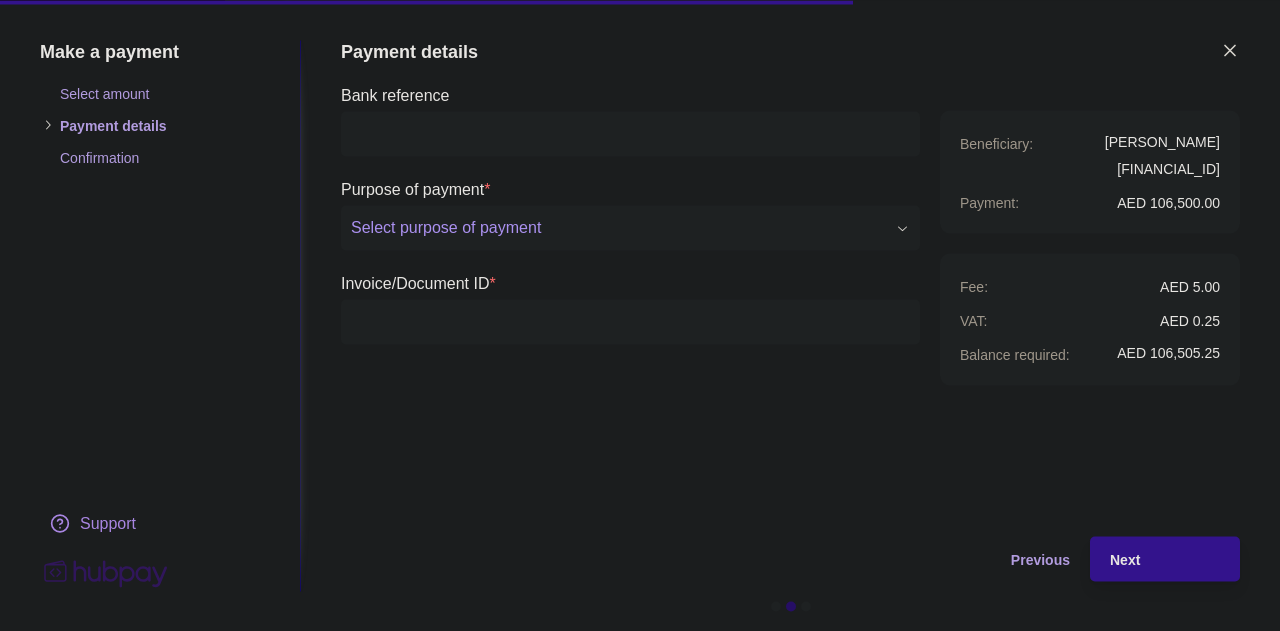 click on "Select purpose of payment" at bounding box center [618, 228] 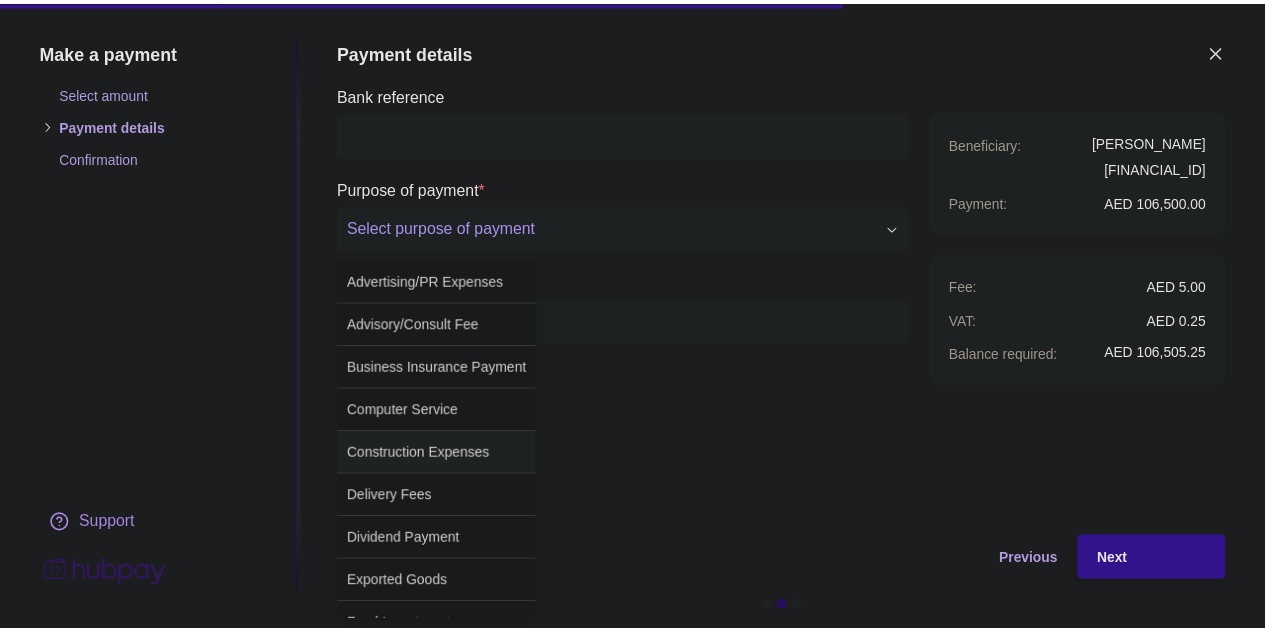 scroll, scrollTop: 100, scrollLeft: 0, axis: vertical 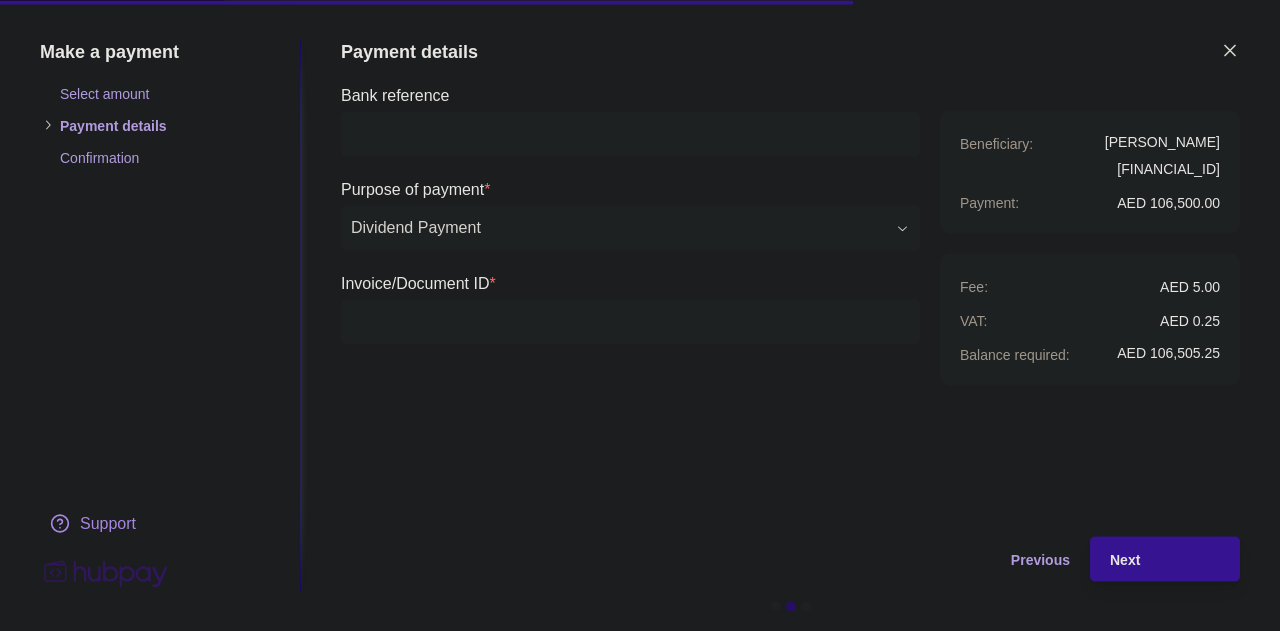 click on "Next" at bounding box center (1165, 559) 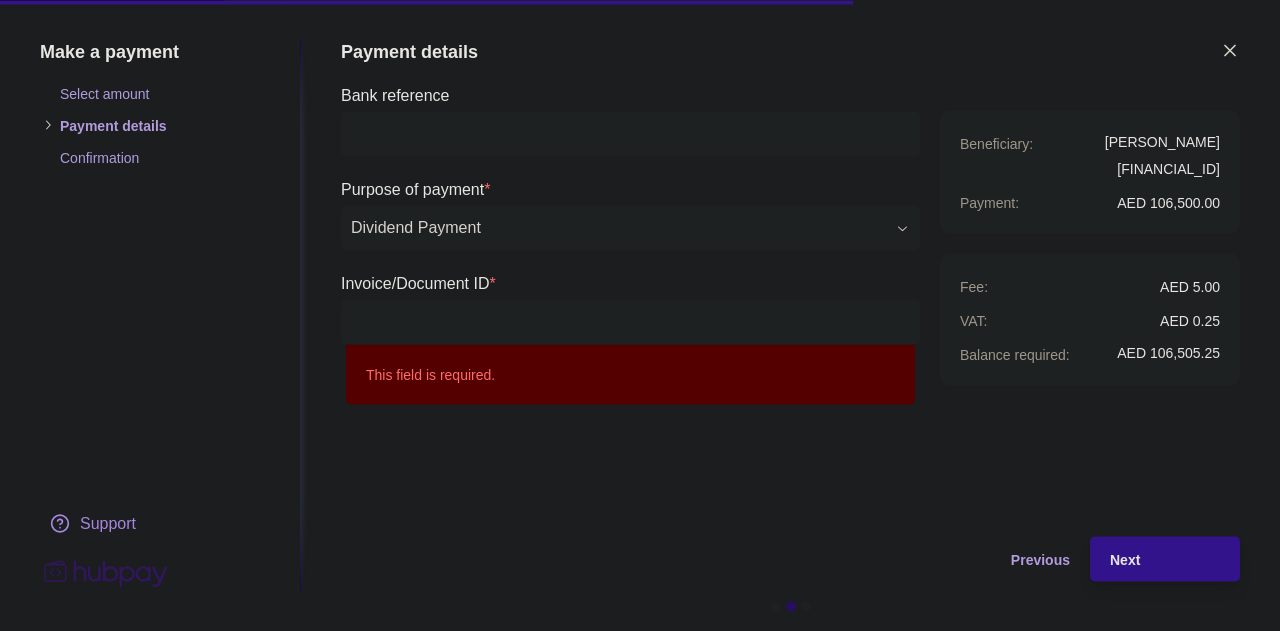 click on "Invoice/Document ID  *" at bounding box center (630, 321) 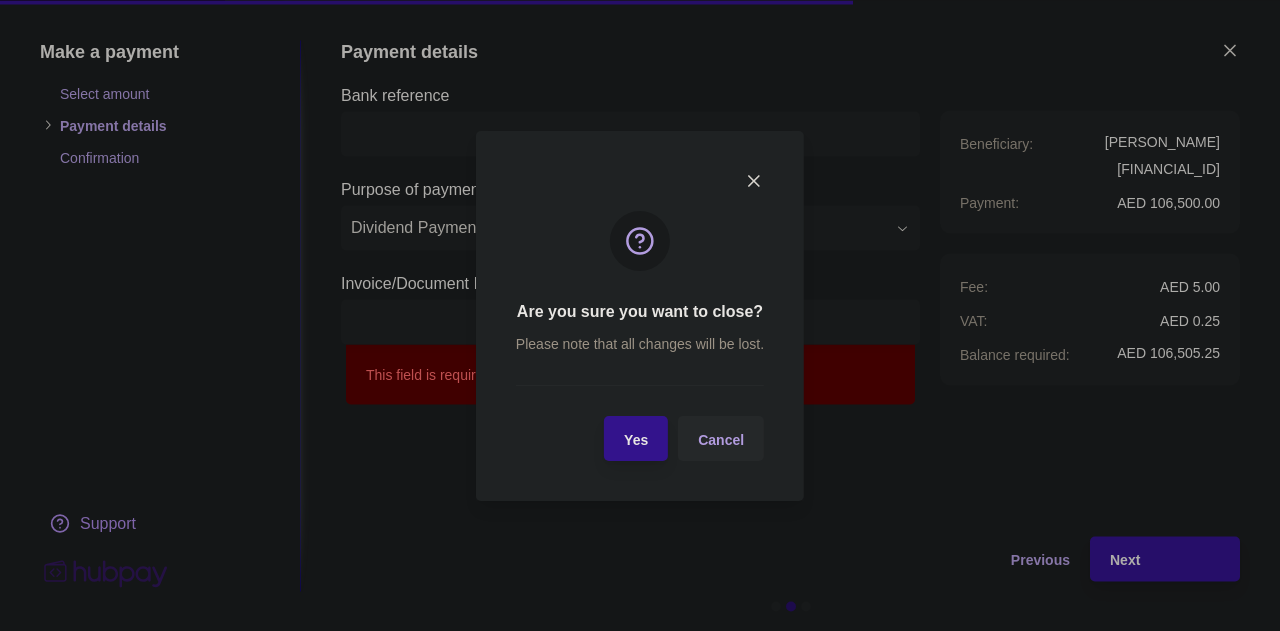 click on "Yes" at bounding box center (636, 439) 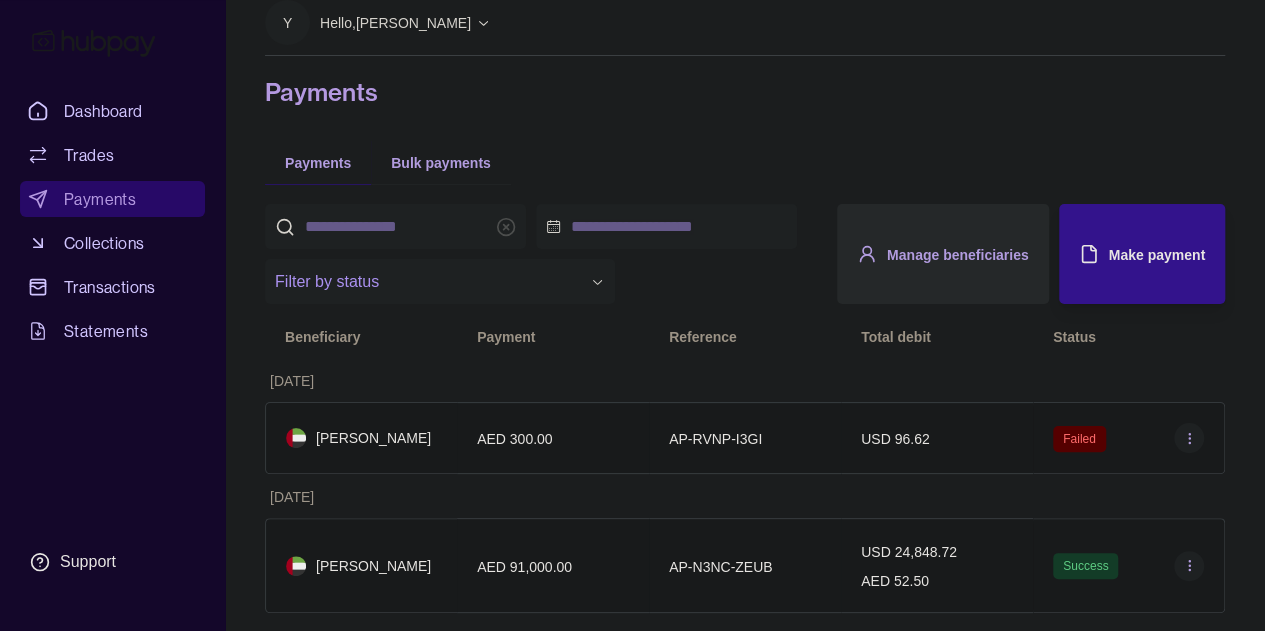 click on "[PERSON_NAME]" at bounding box center [373, 566] 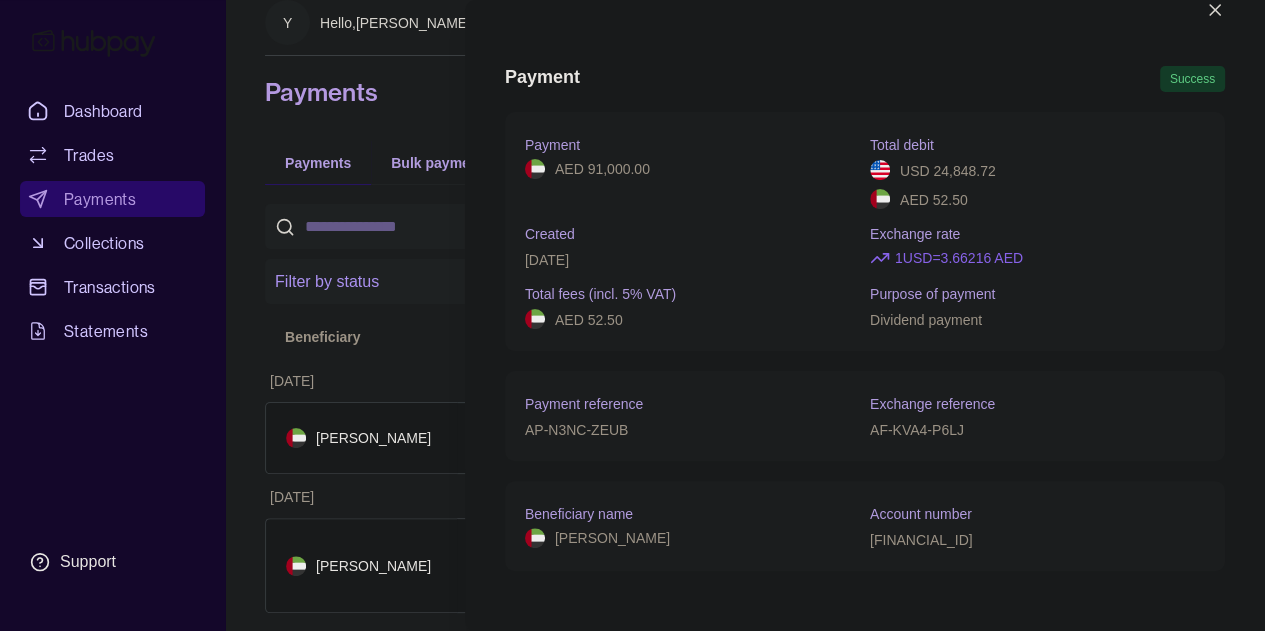 scroll, scrollTop: 0, scrollLeft: 0, axis: both 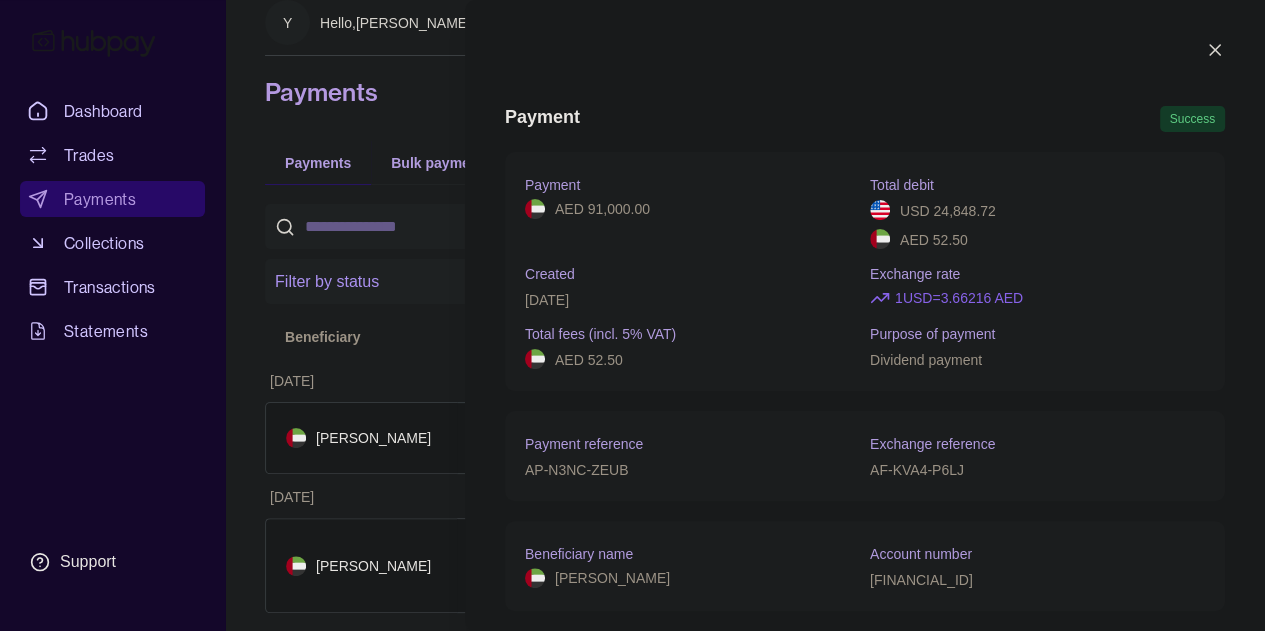 click 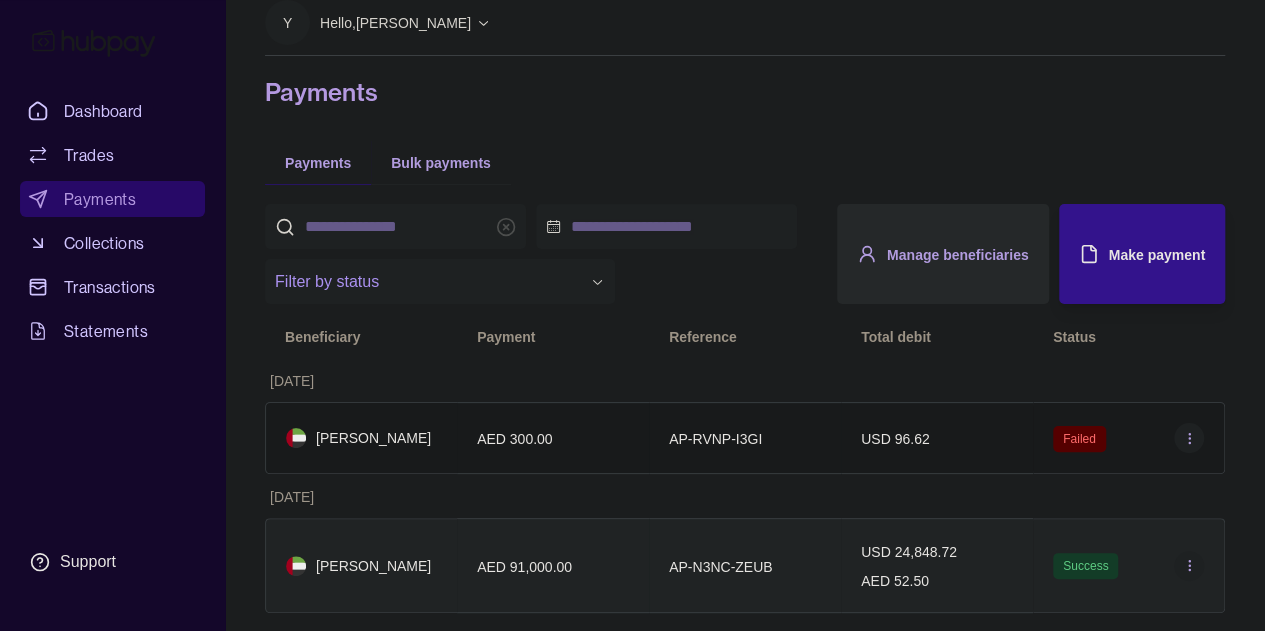 click on "[PERSON_NAME]" at bounding box center (373, 566) 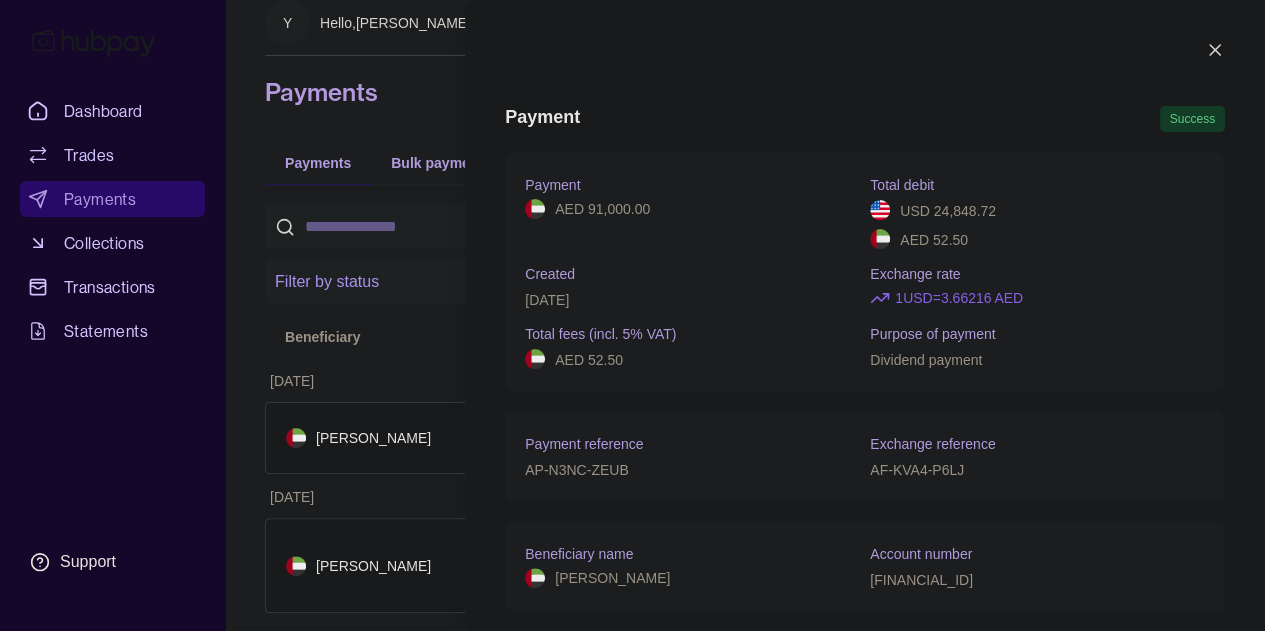 scroll, scrollTop: 40, scrollLeft: 0, axis: vertical 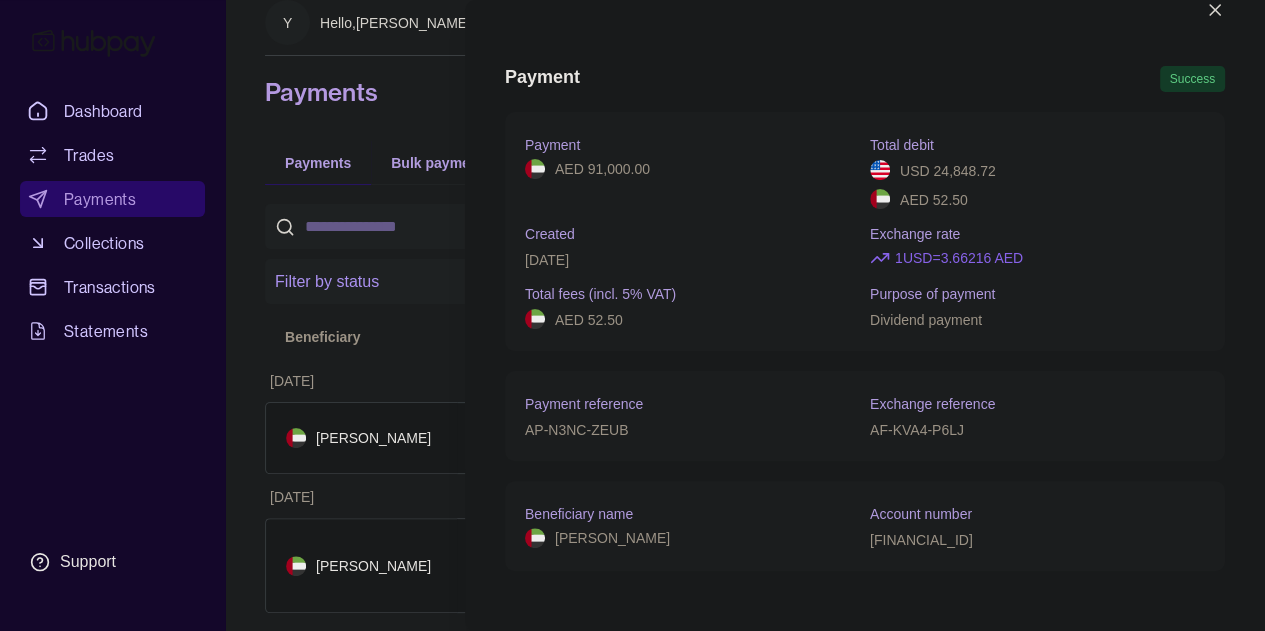 click 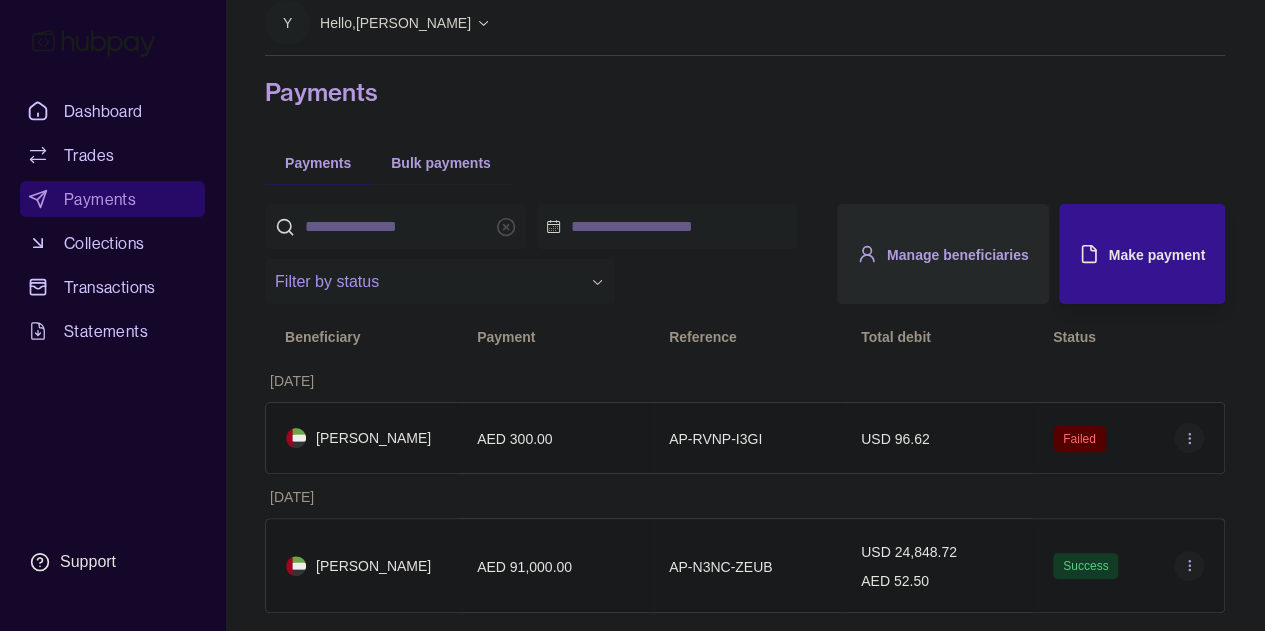 click on "Make payment" at bounding box center (1127, 254) 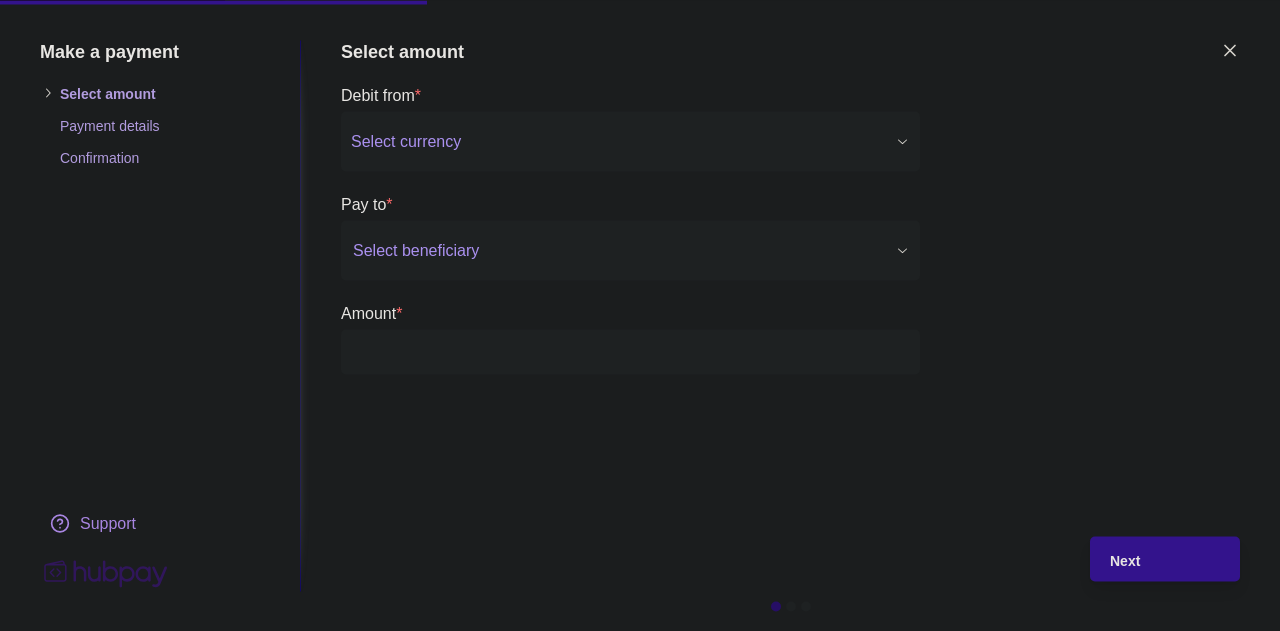 click on "**********" at bounding box center [640, 304] 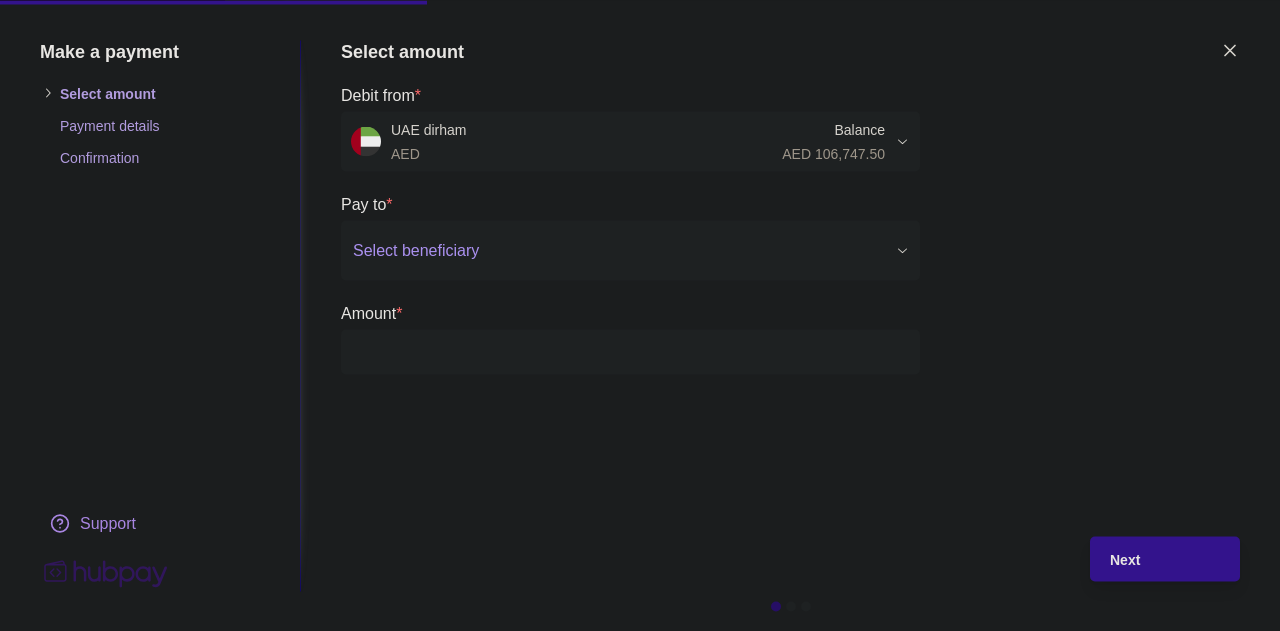 click at bounding box center (618, 250) 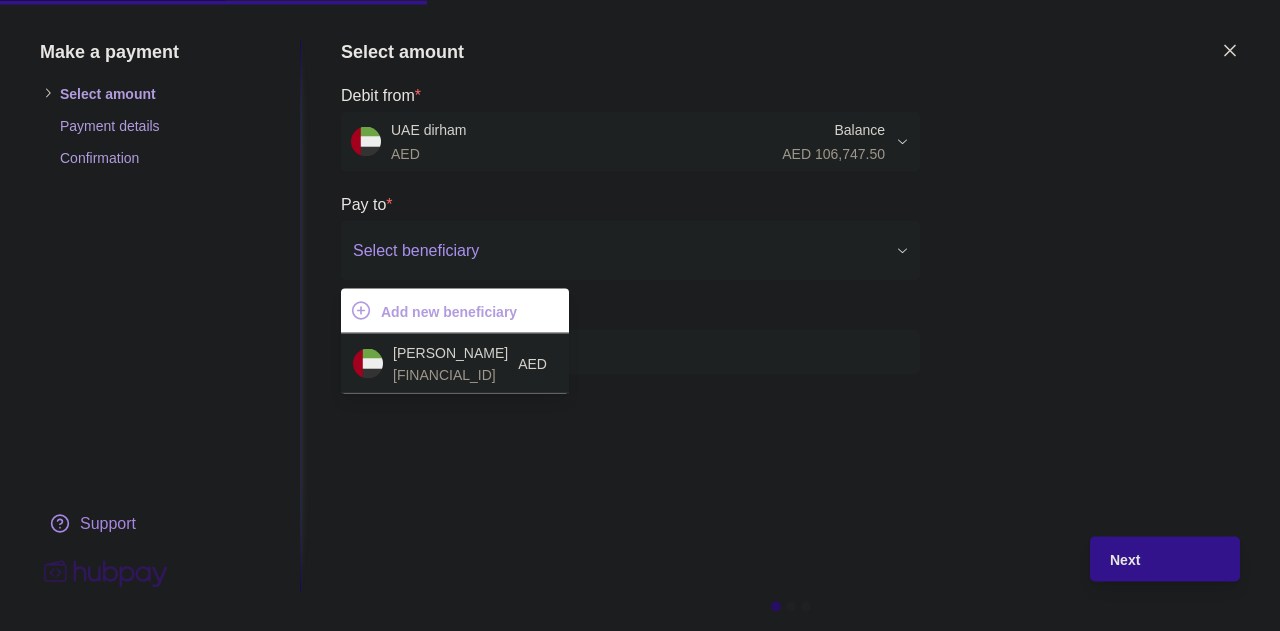 click on "[FINANCIAL_ID]" at bounding box center [450, 374] 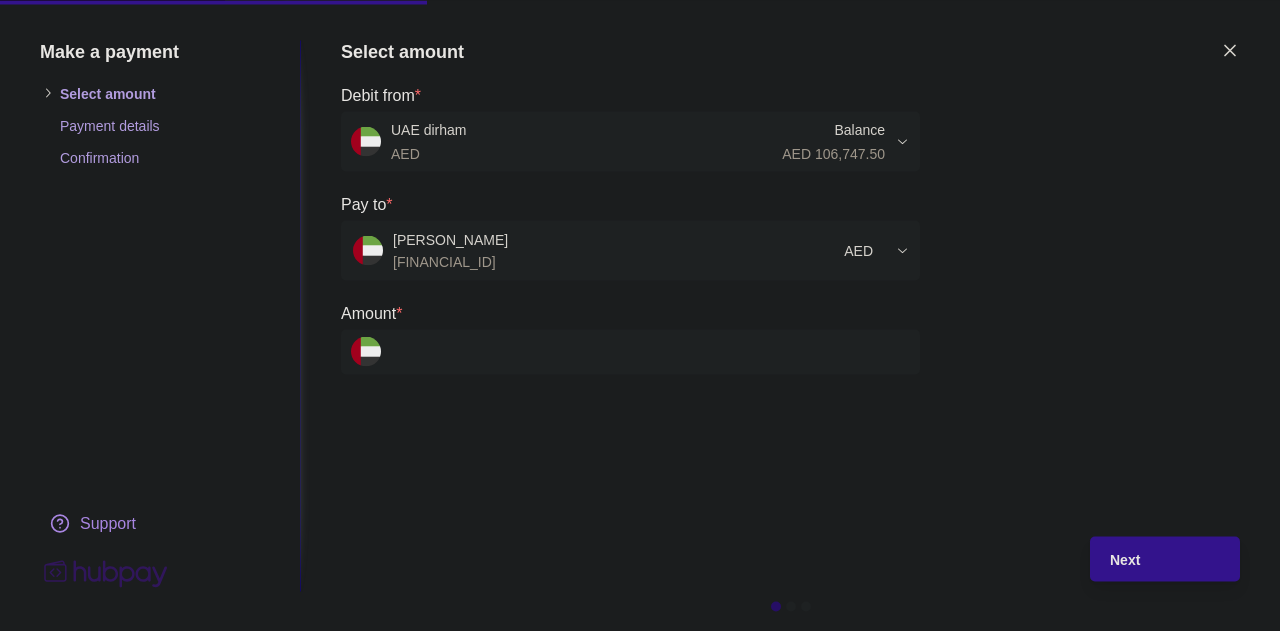 click on "Amount  *" at bounding box center [650, 351] 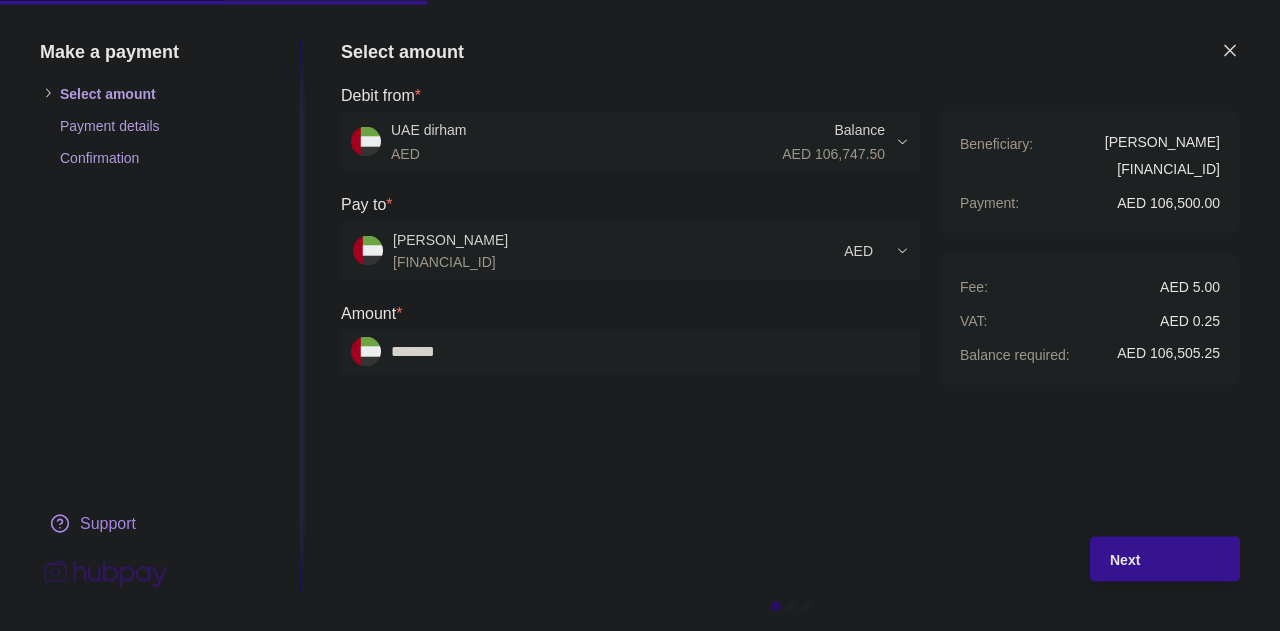 type on "*******" 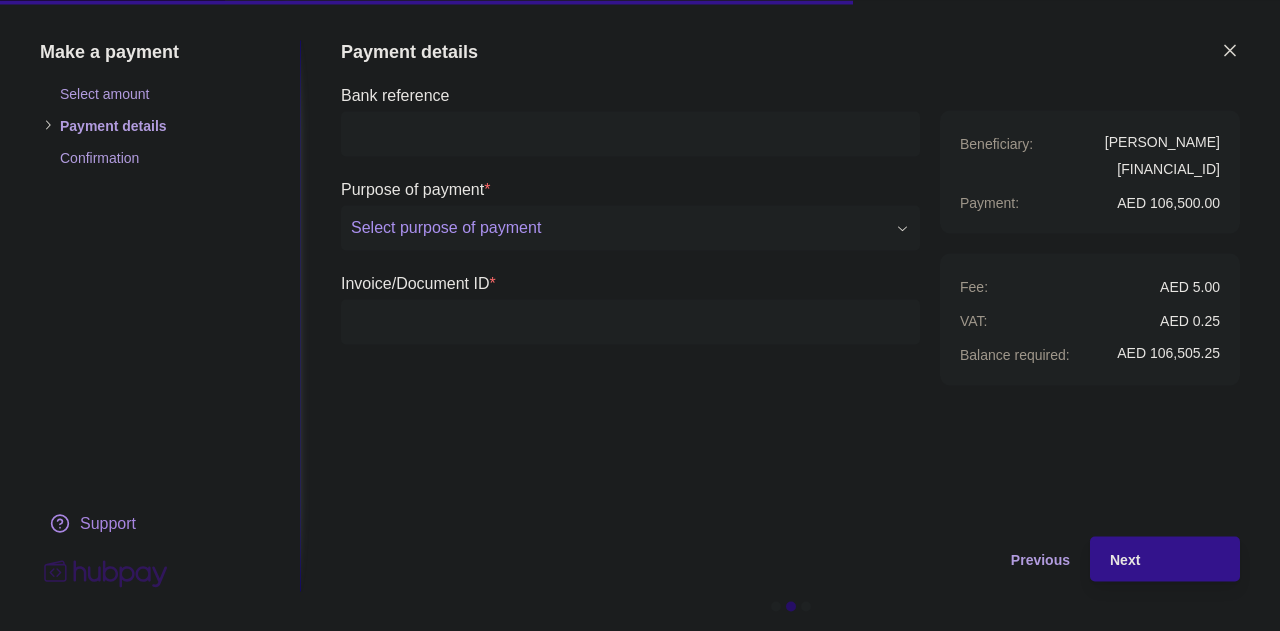 click on "Select purpose of payment" at bounding box center (618, 228) 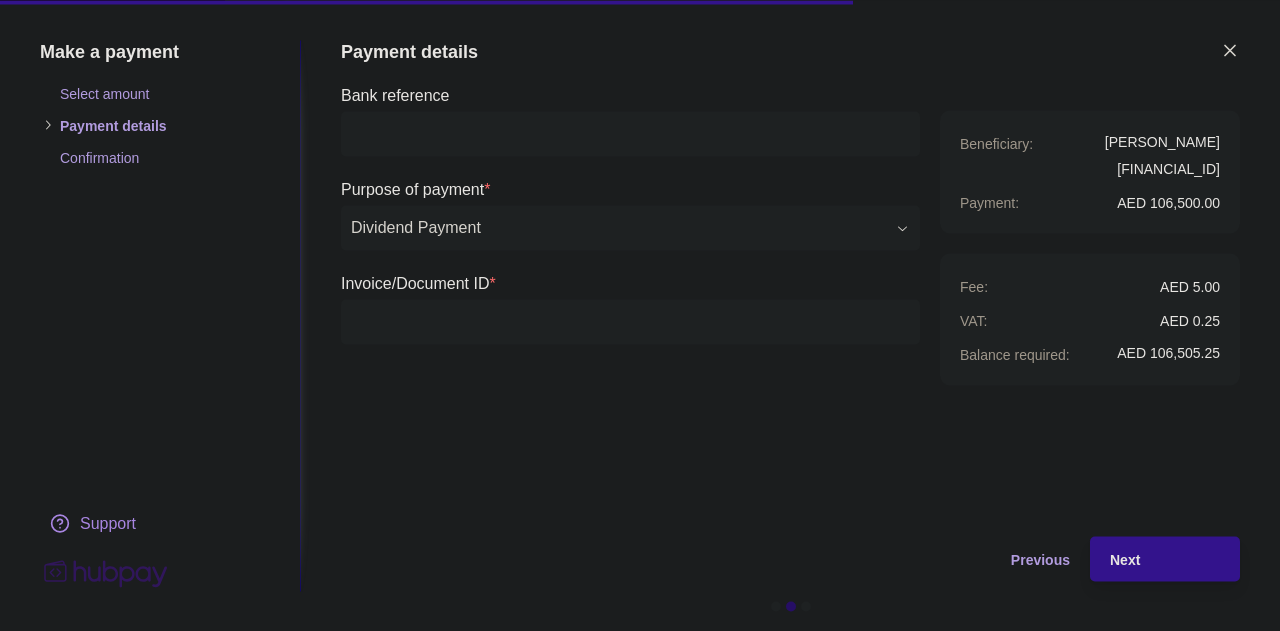 paste on "**********" 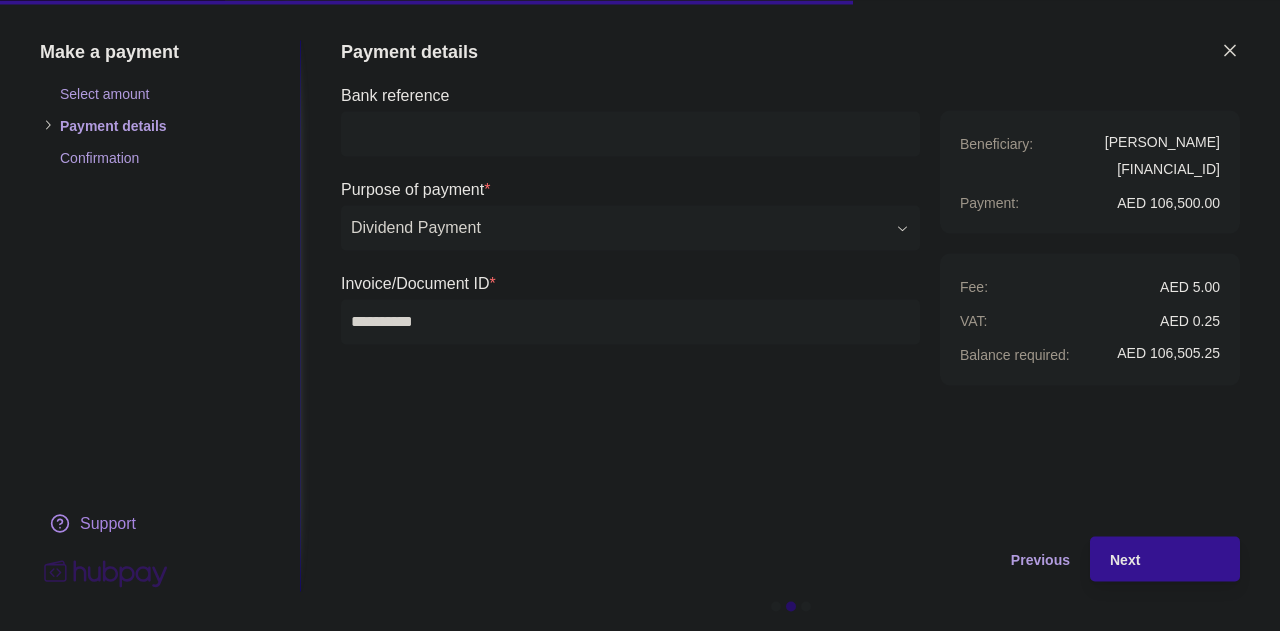 type on "**********" 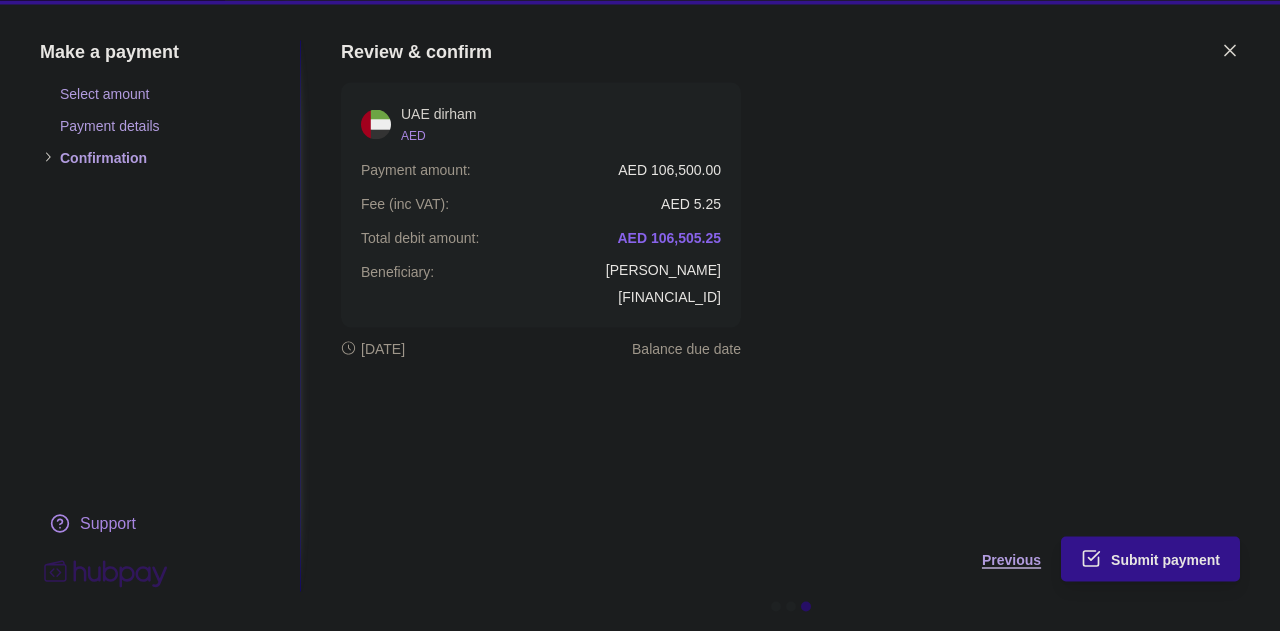 click on "Previous" at bounding box center [691, 559] 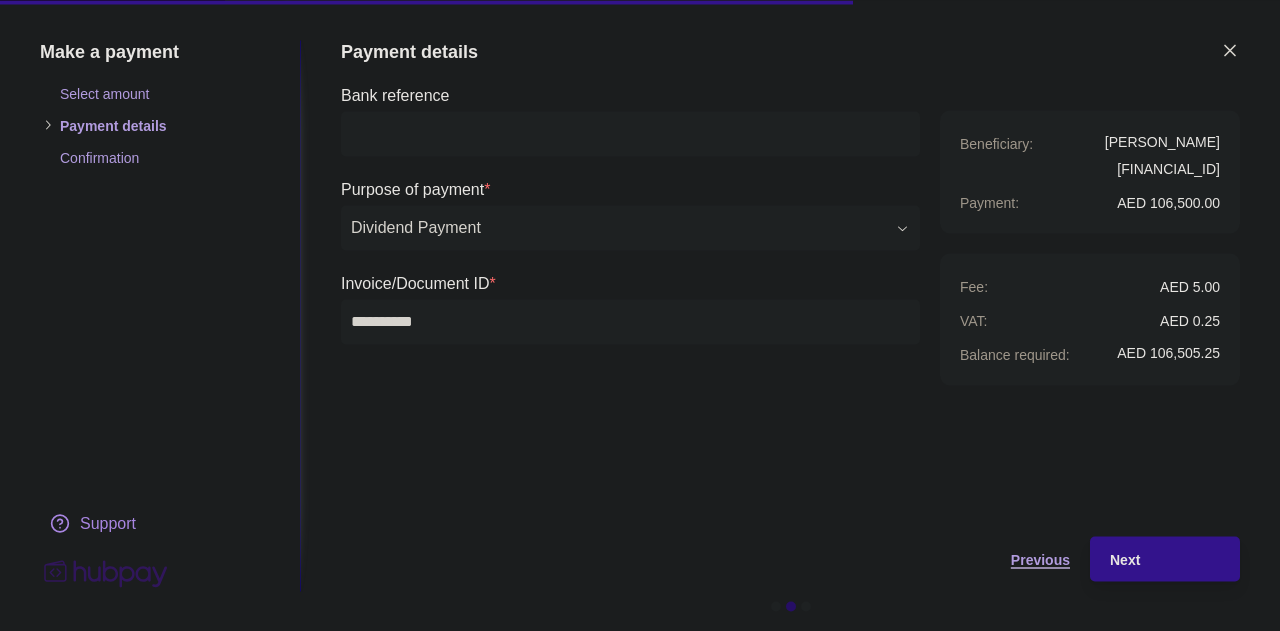 click on "Previous" at bounding box center [705, 559] 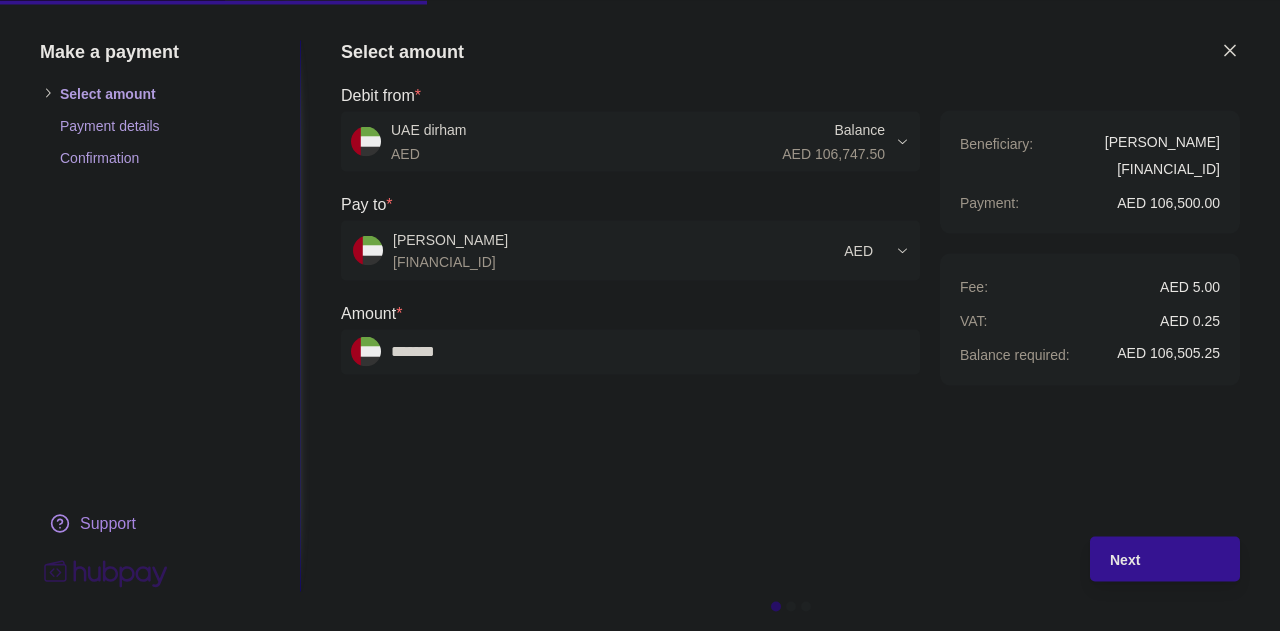 click on "Next" at bounding box center [1165, 559] 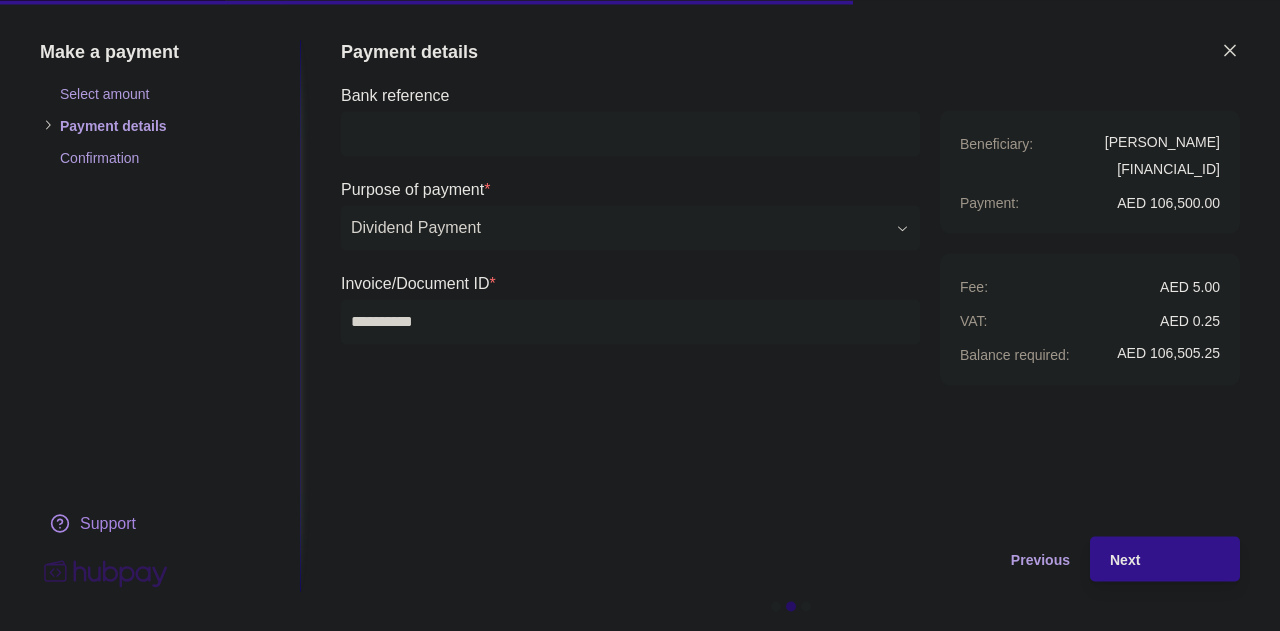 click on "Bank reference" at bounding box center (630, 133) 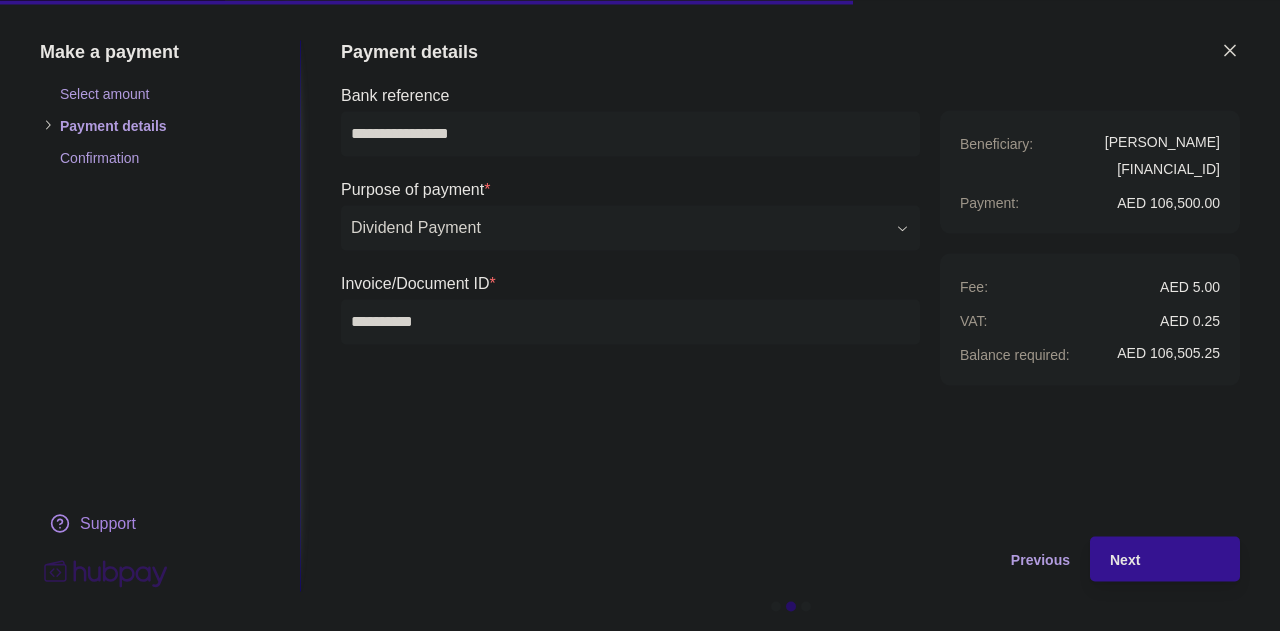 type on "**********" 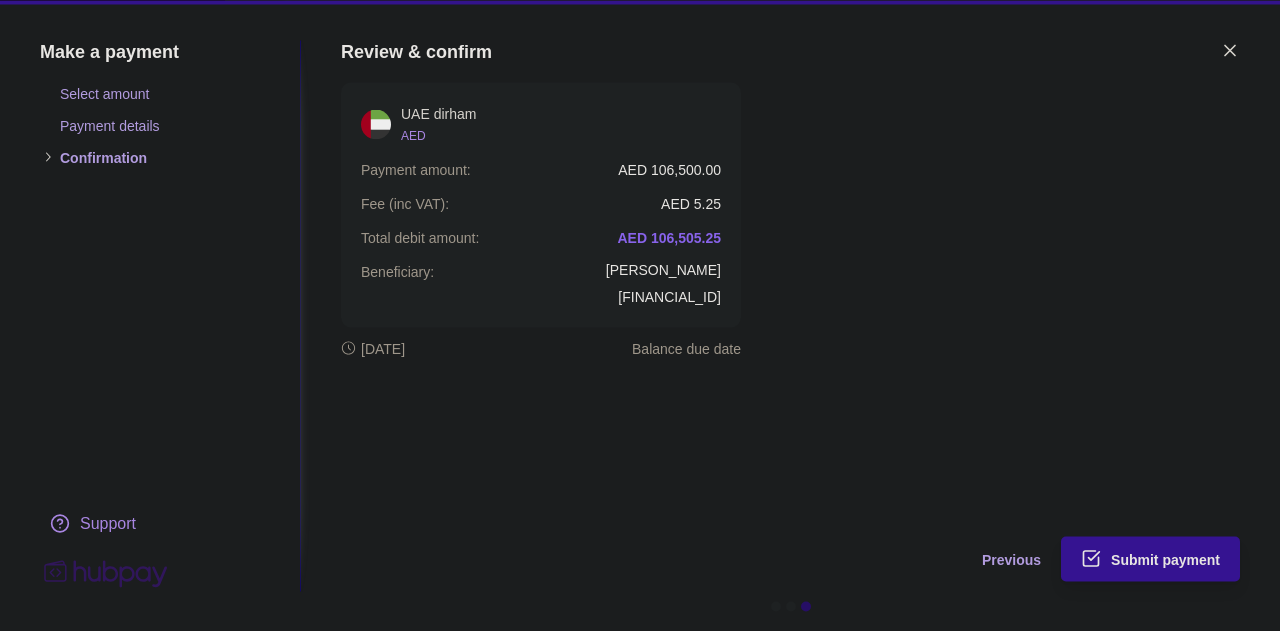 click on "Submit payment" at bounding box center [1165, 559] 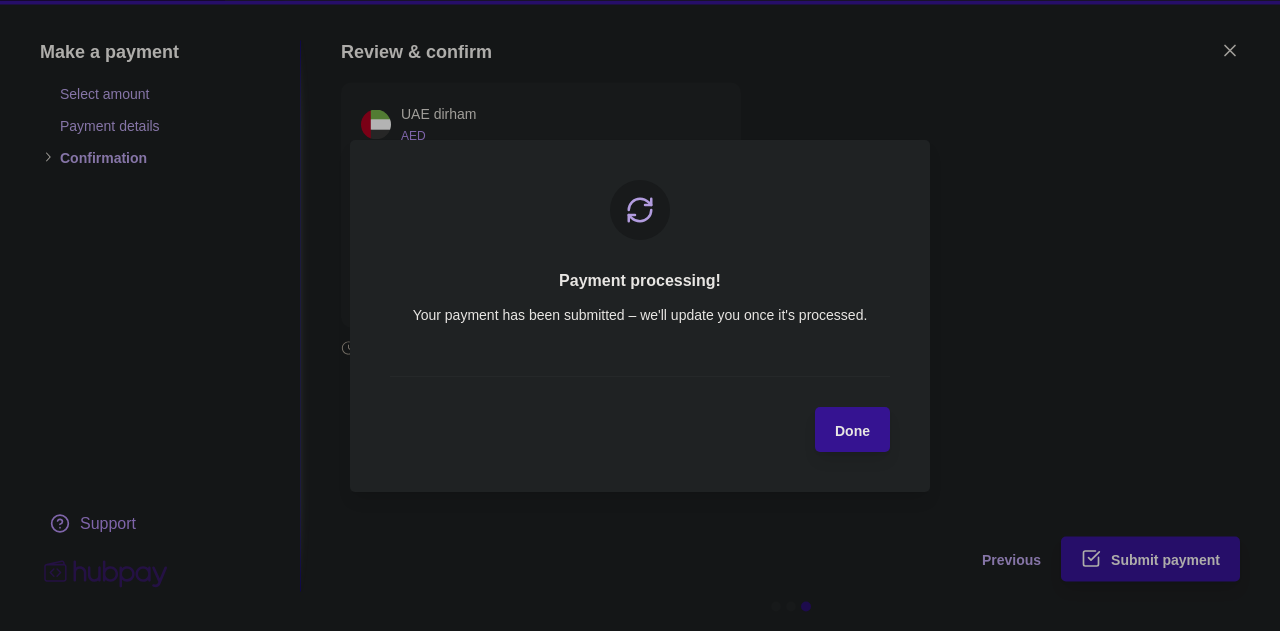 click on "Done" at bounding box center [852, 430] 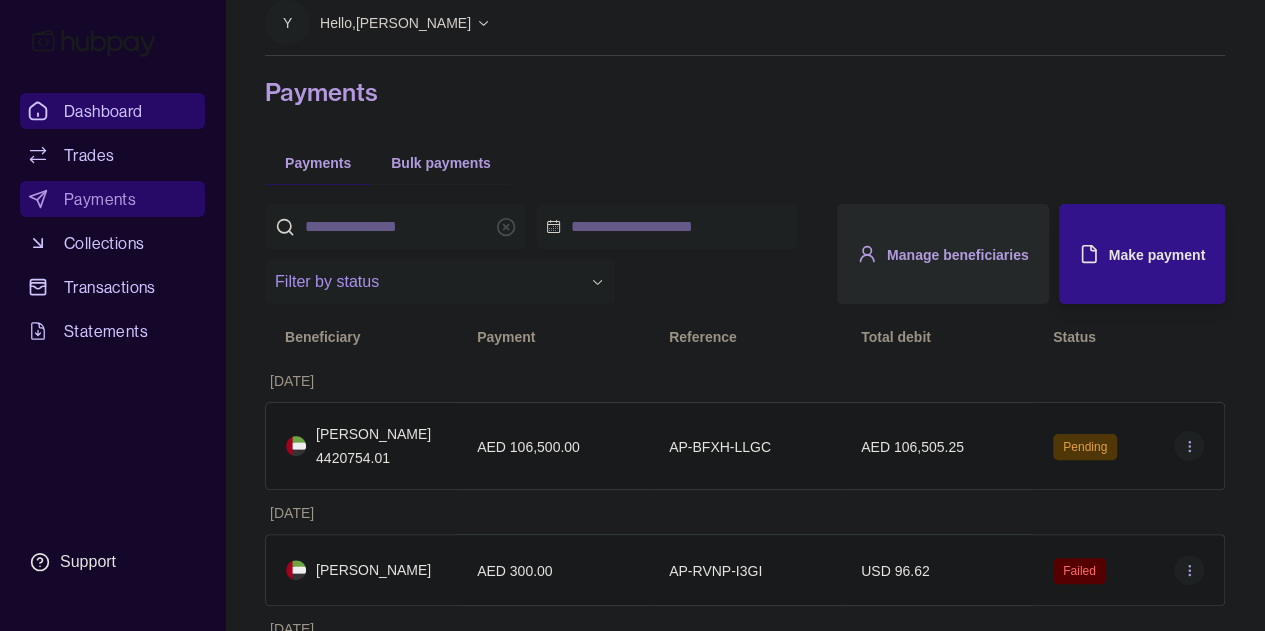 click on "Dashboard" at bounding box center (103, 111) 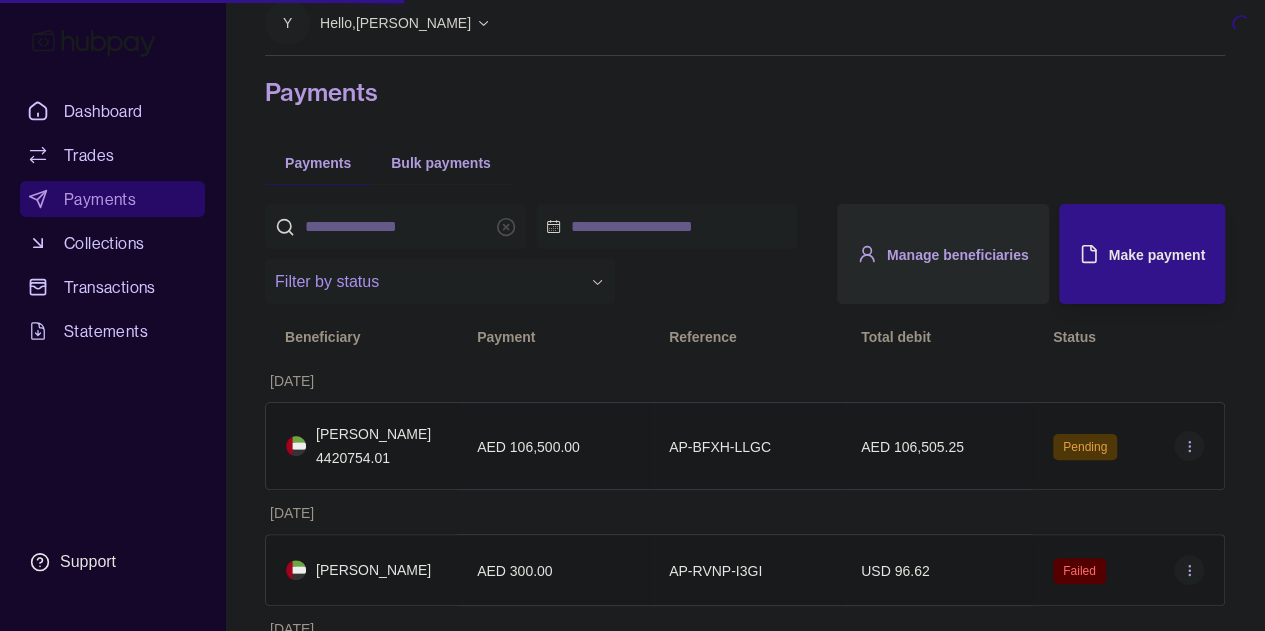 scroll, scrollTop: 0, scrollLeft: 0, axis: both 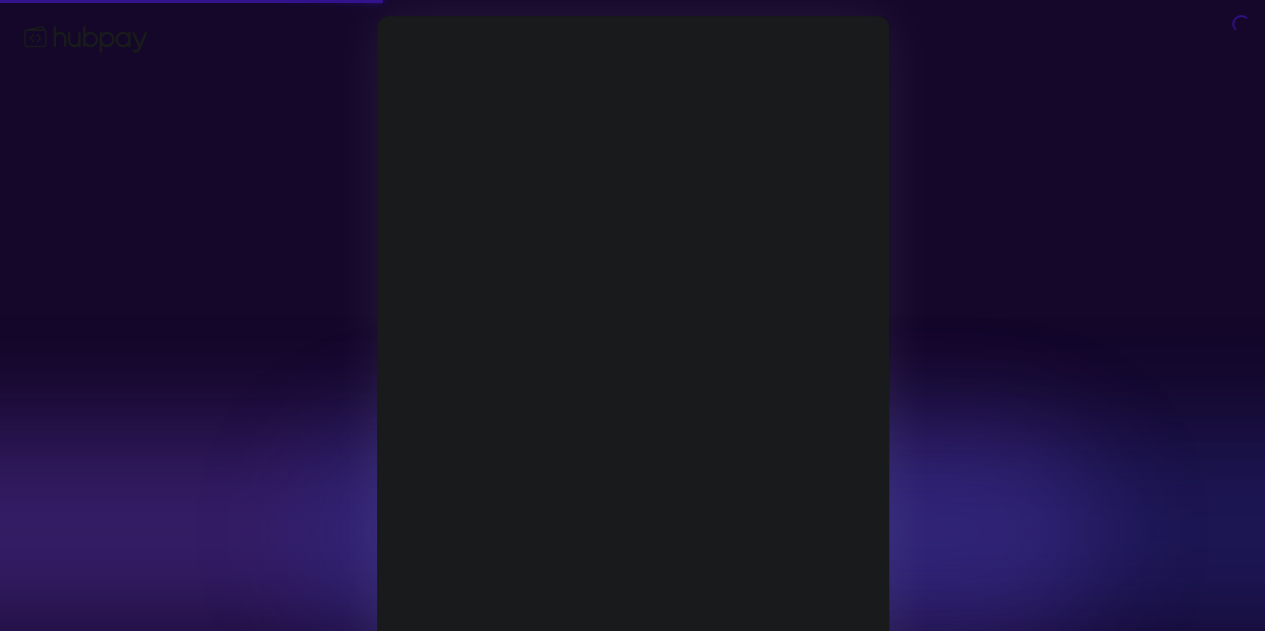 type on "**********" 